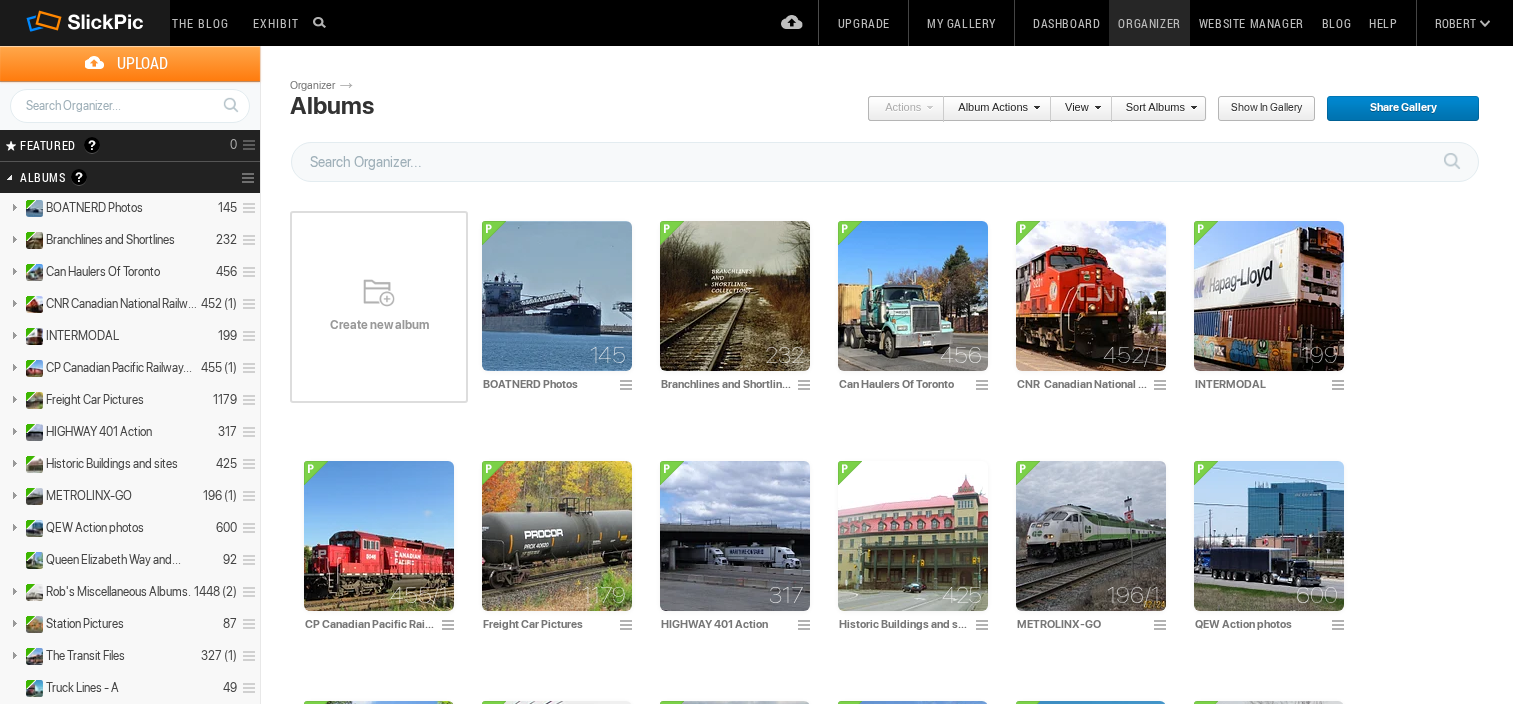 scroll, scrollTop: 0, scrollLeft: 0, axis: both 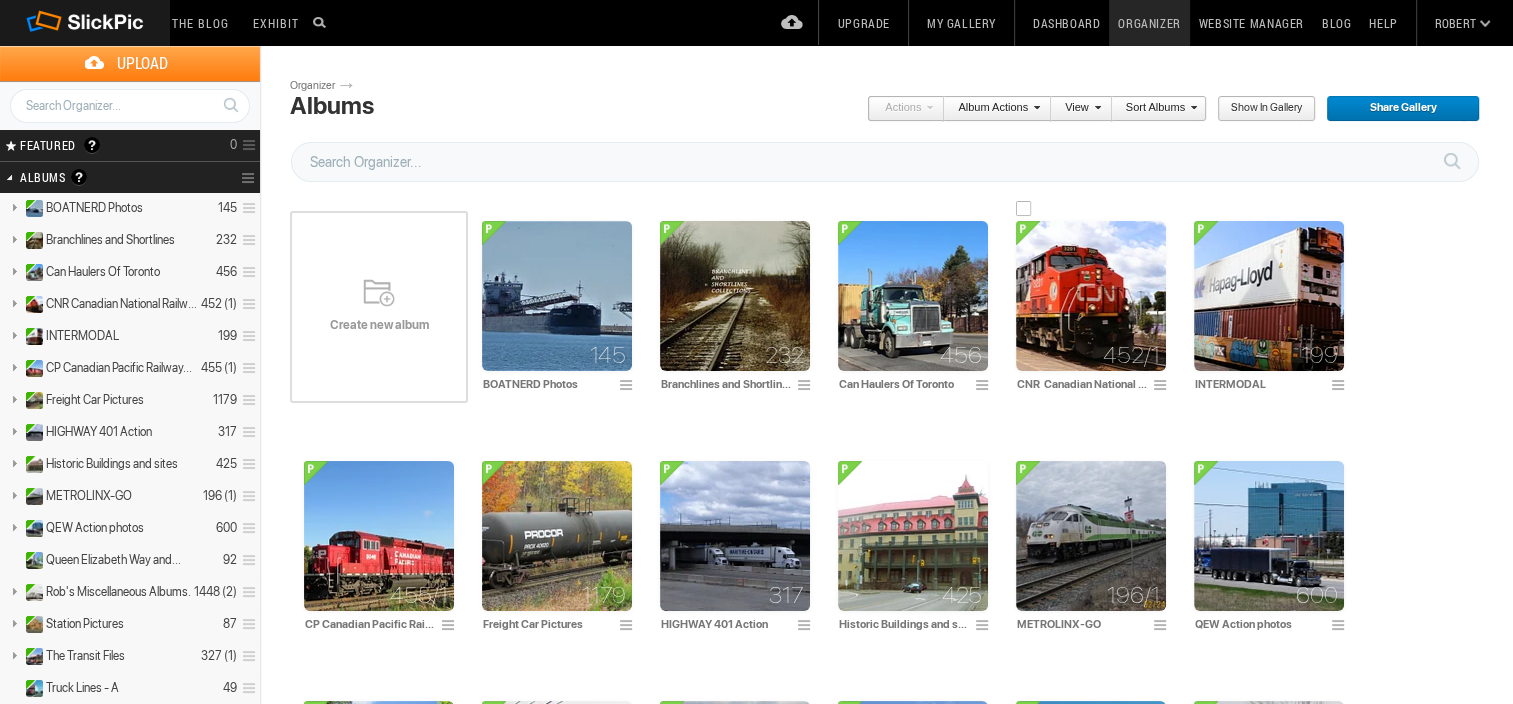 click at bounding box center [1091, 296] 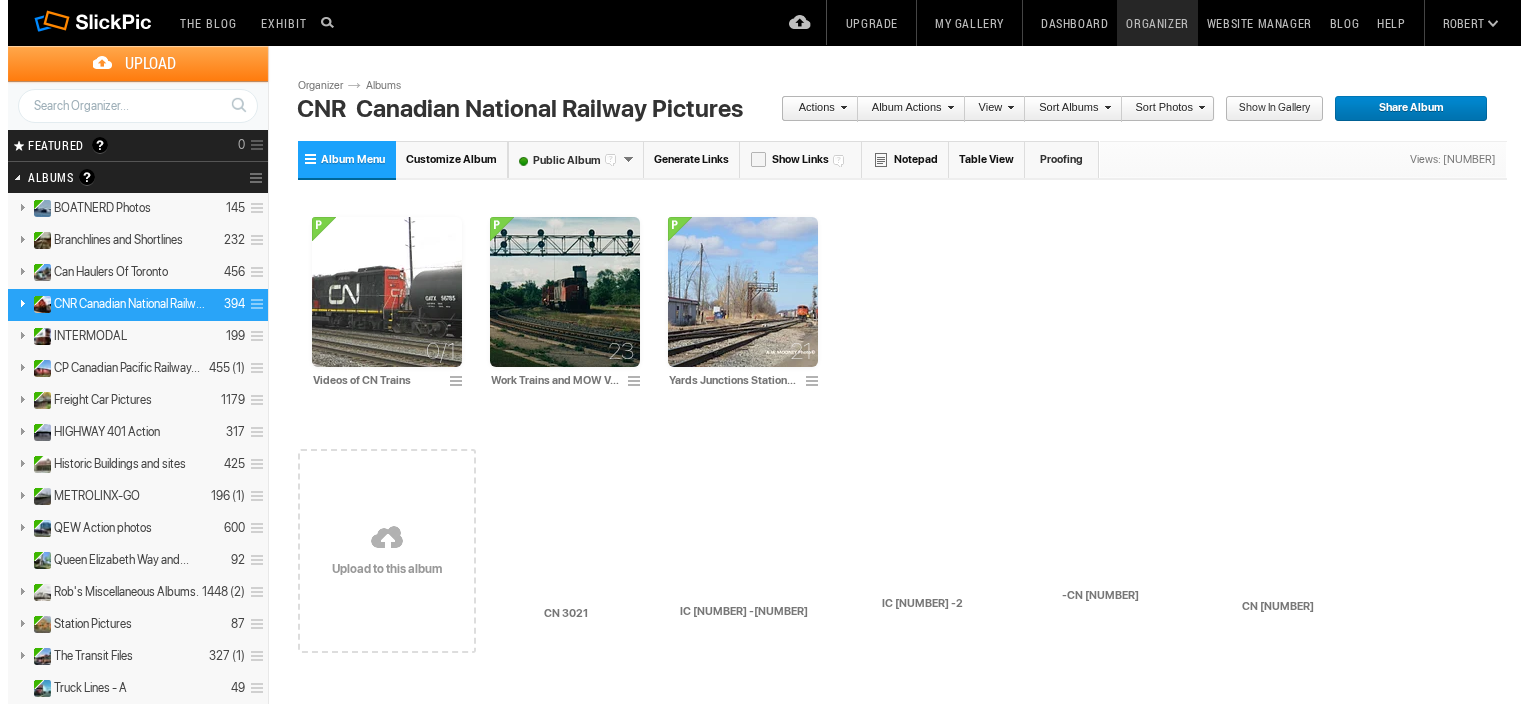 scroll, scrollTop: 0, scrollLeft: 0, axis: both 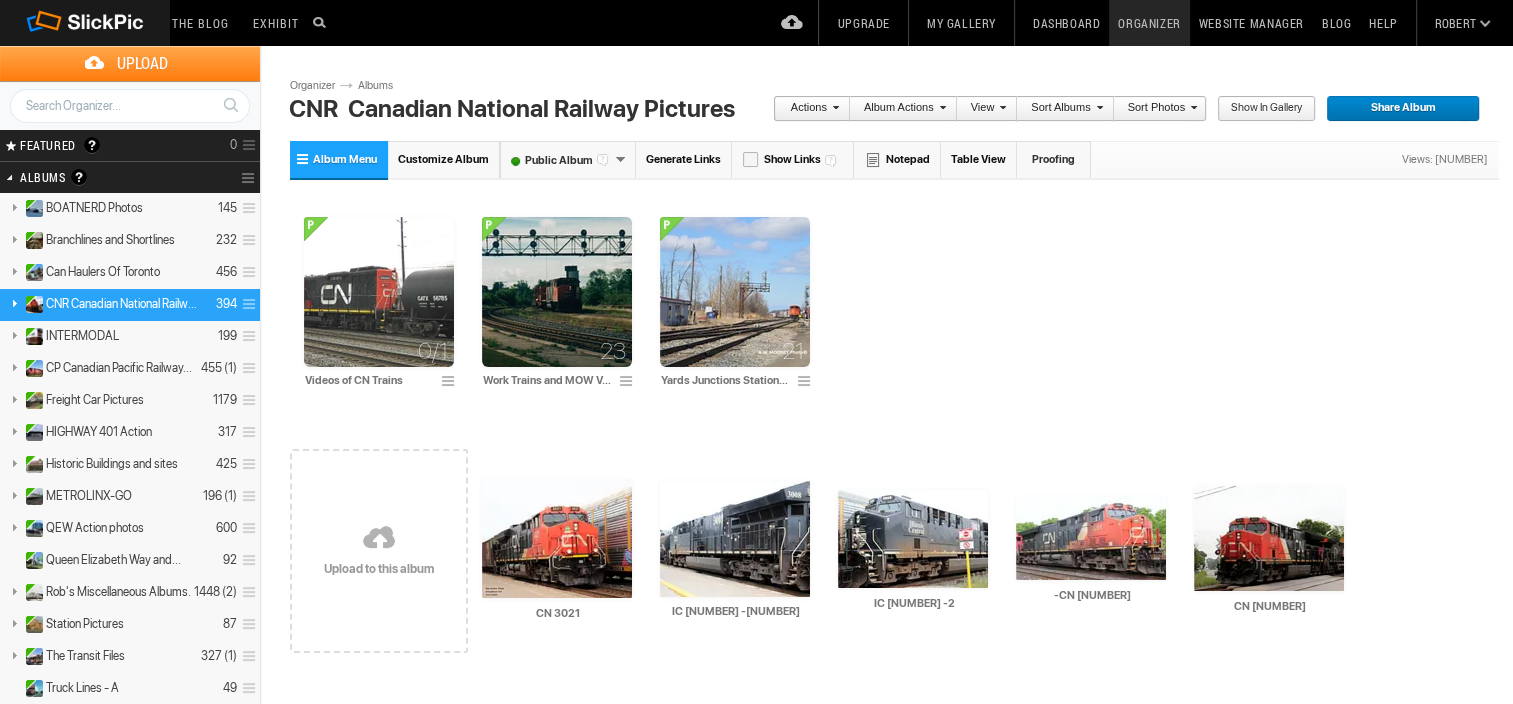 click at bounding box center [557, 538] 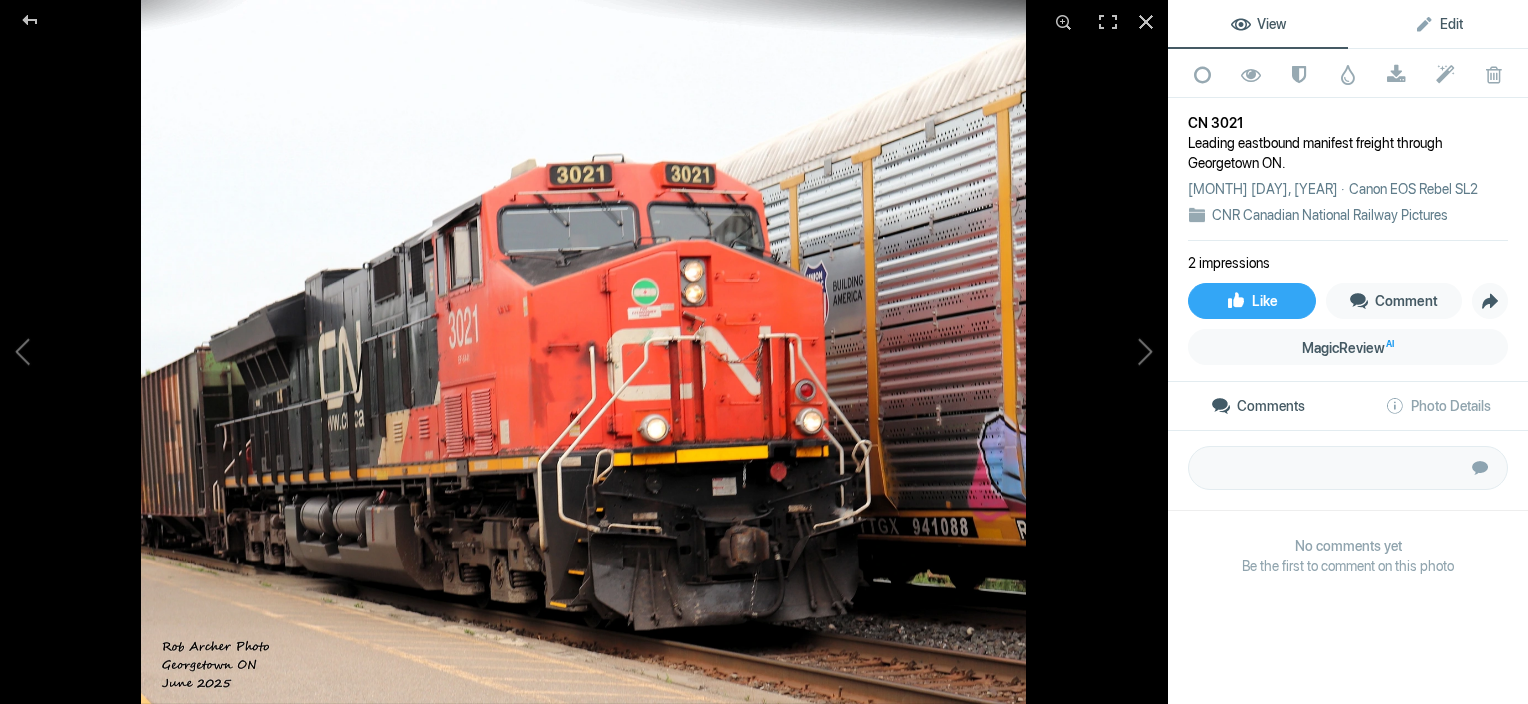 click on "Edit" 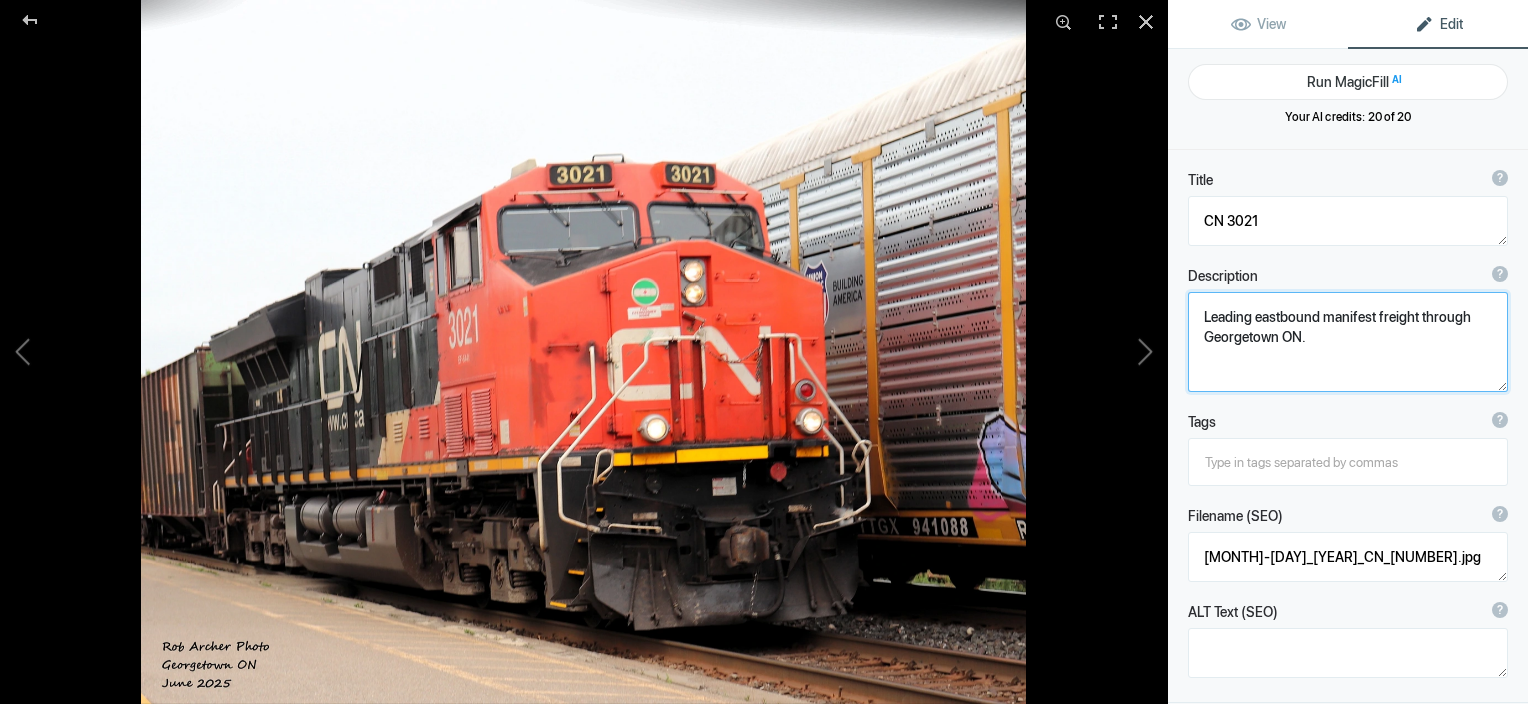 click 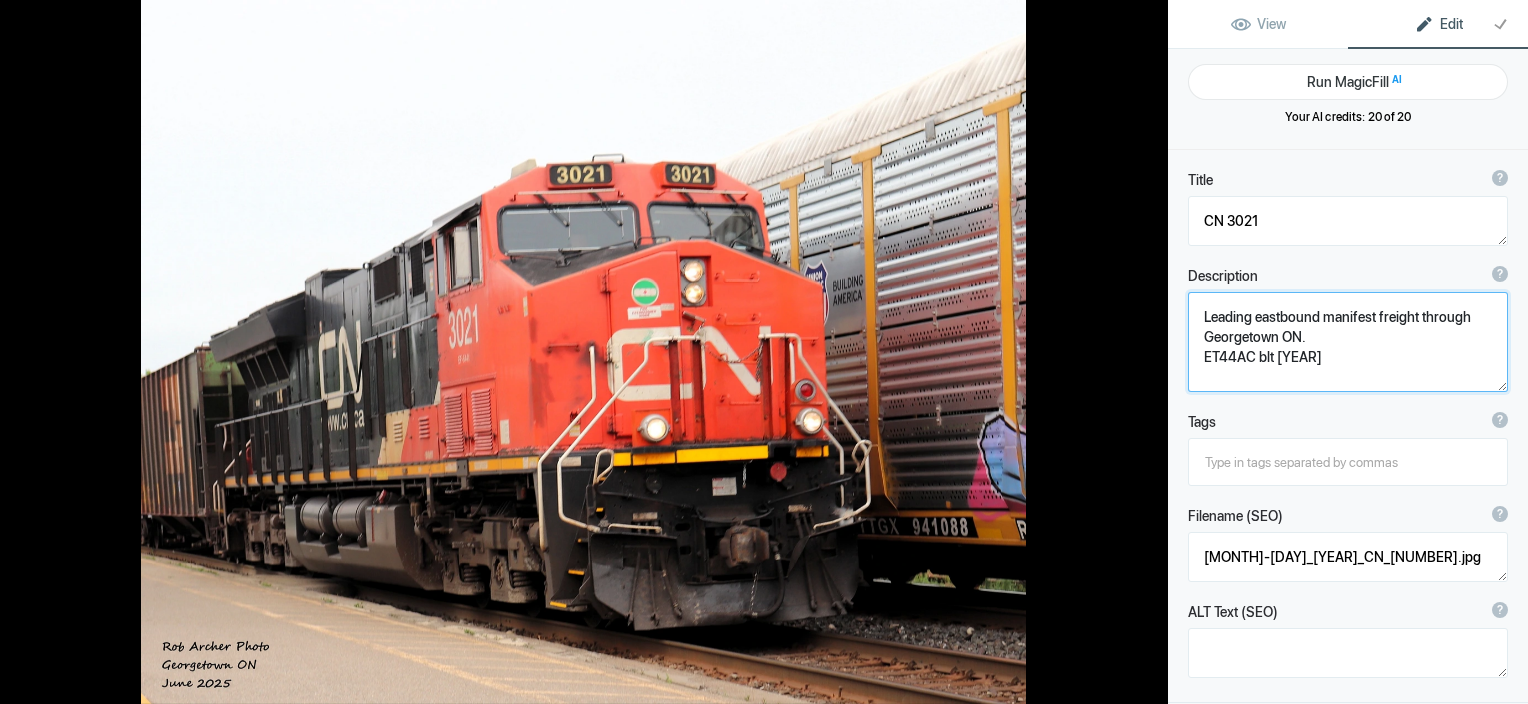 type on "Leading eastbound manifest freight through Georgetown ON.
ET44AC blt [YEAR]." 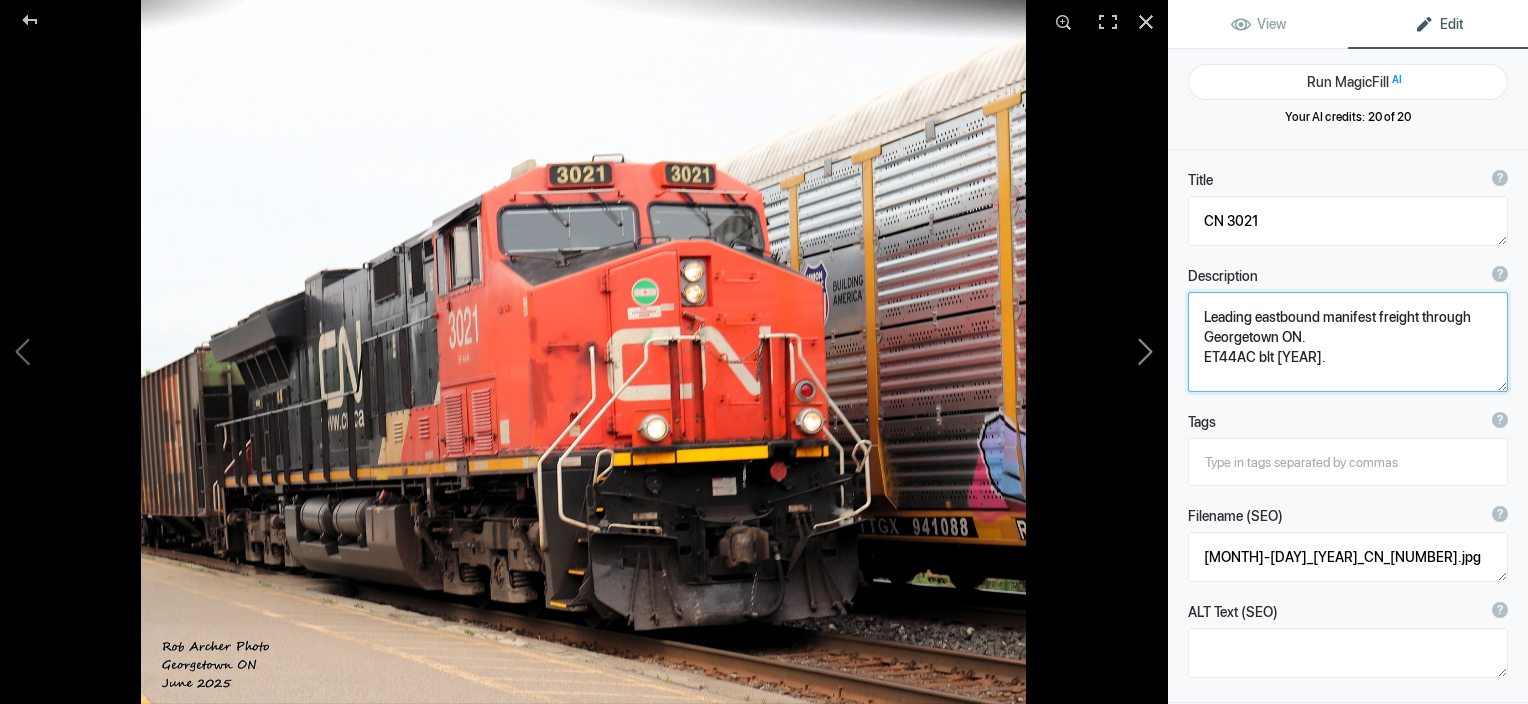 click 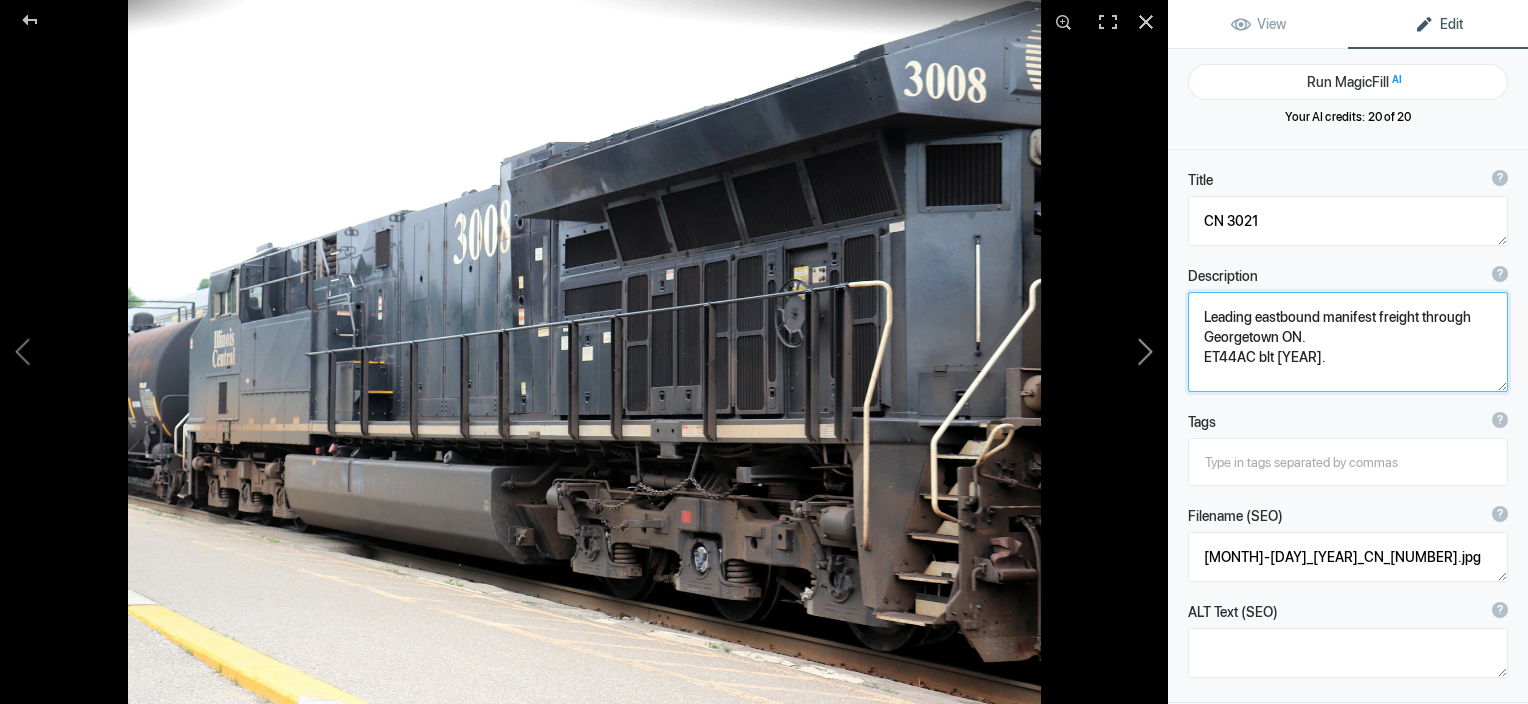 type on "IC [NUMBER] -[NUMBER]" 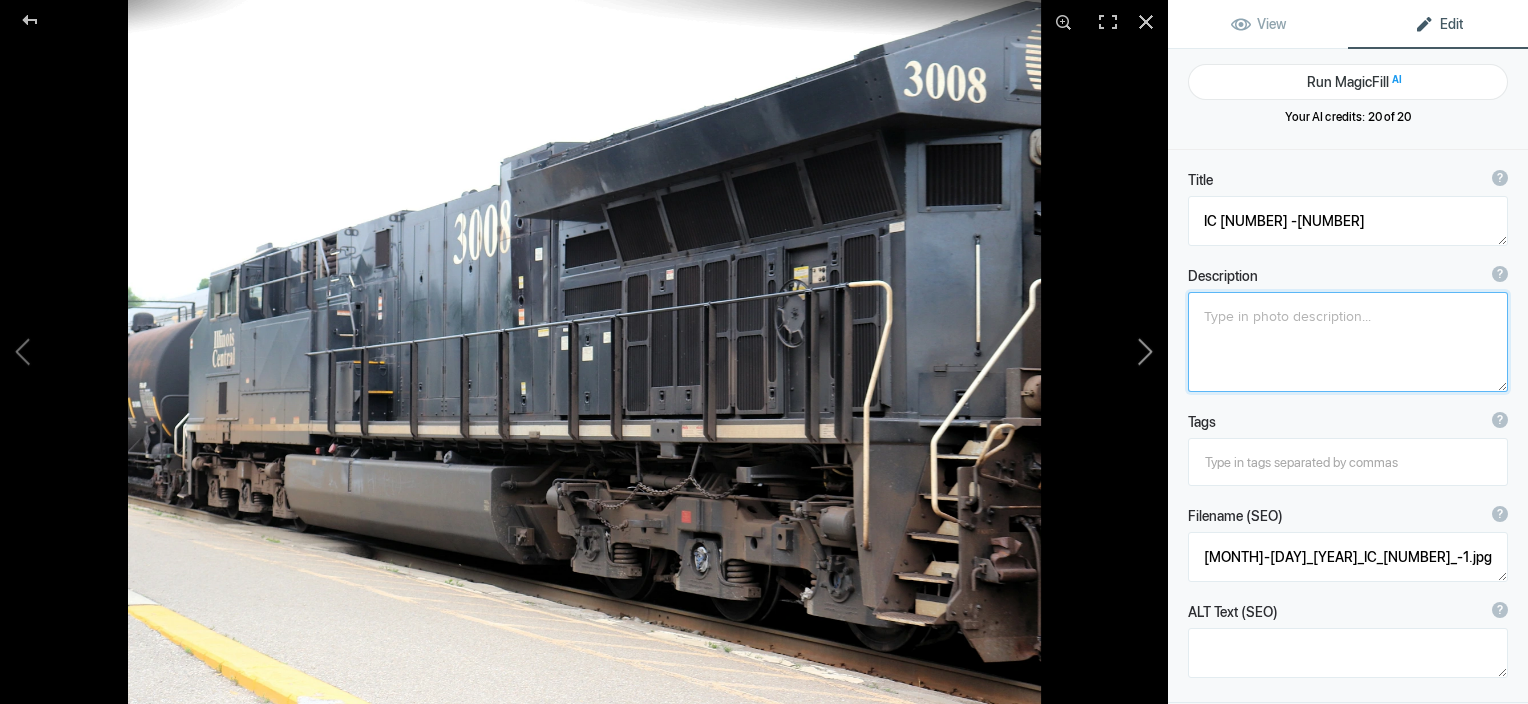 click 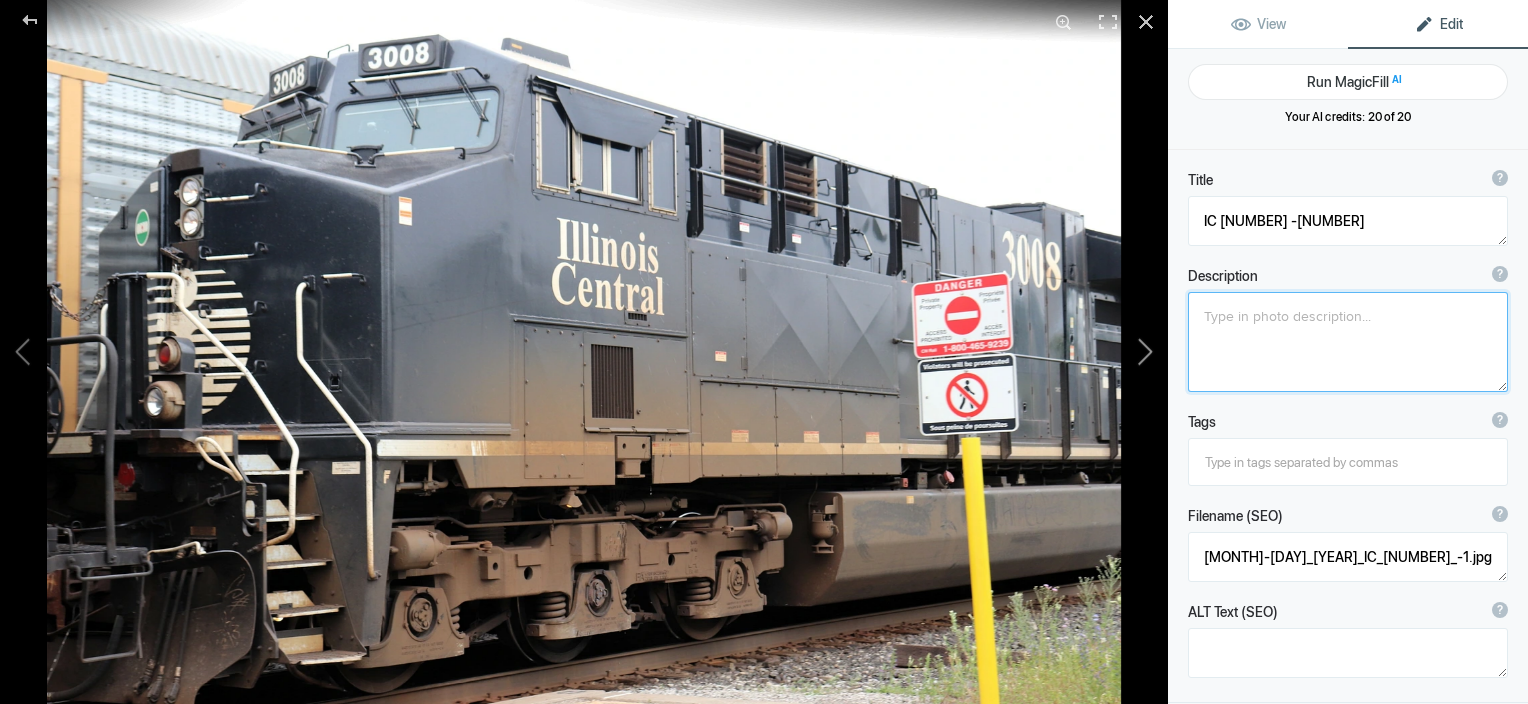 type on "IC [NUMBER] -2" 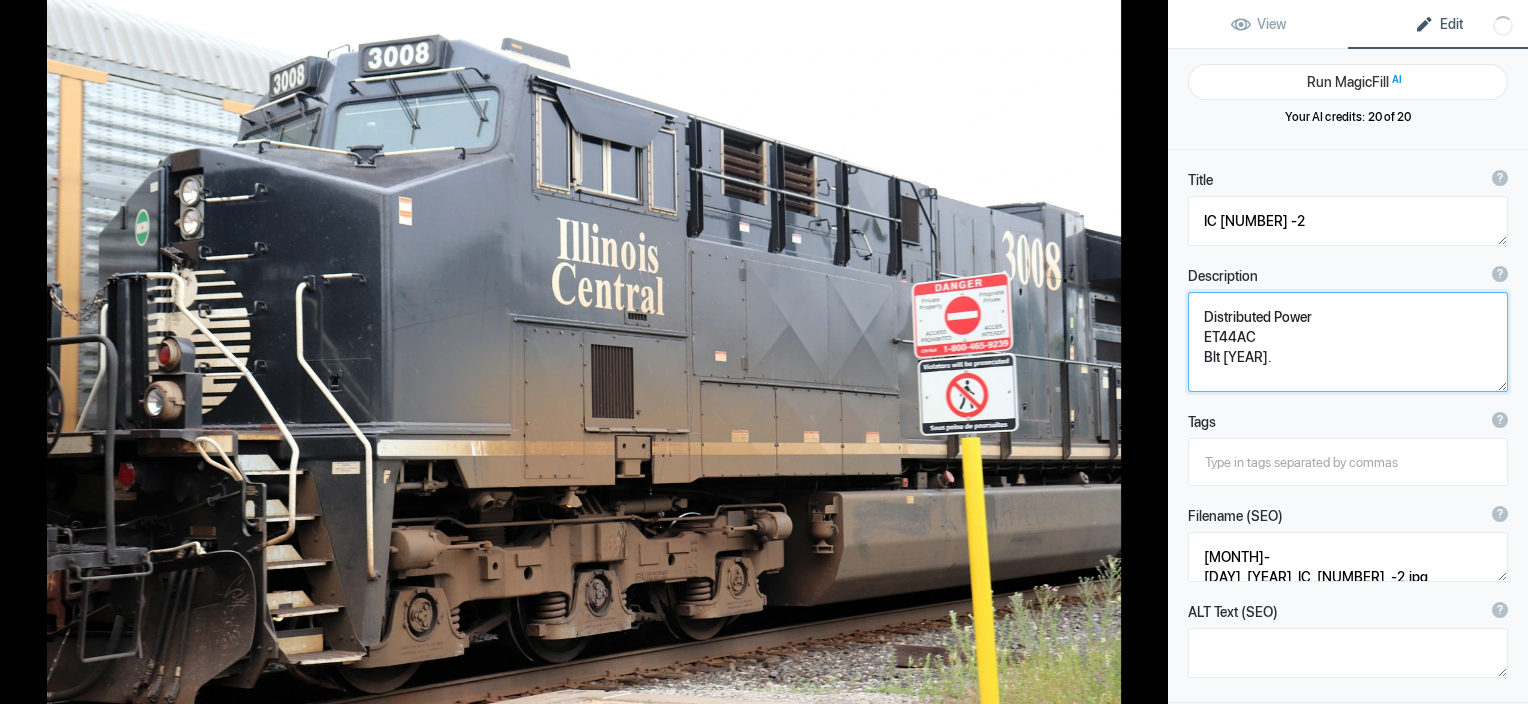 type on "Distributed Power
ET44AC
Blt [YEAR]." 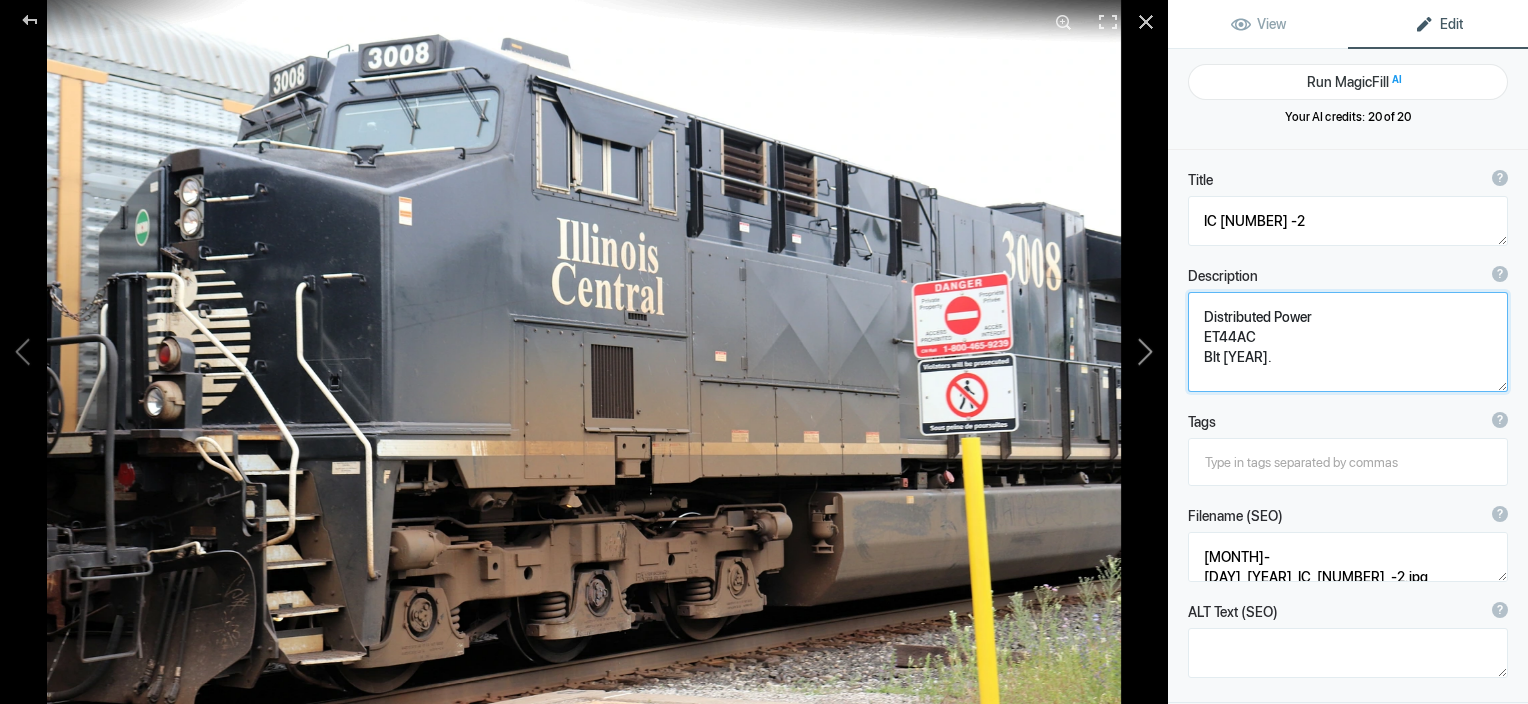 click 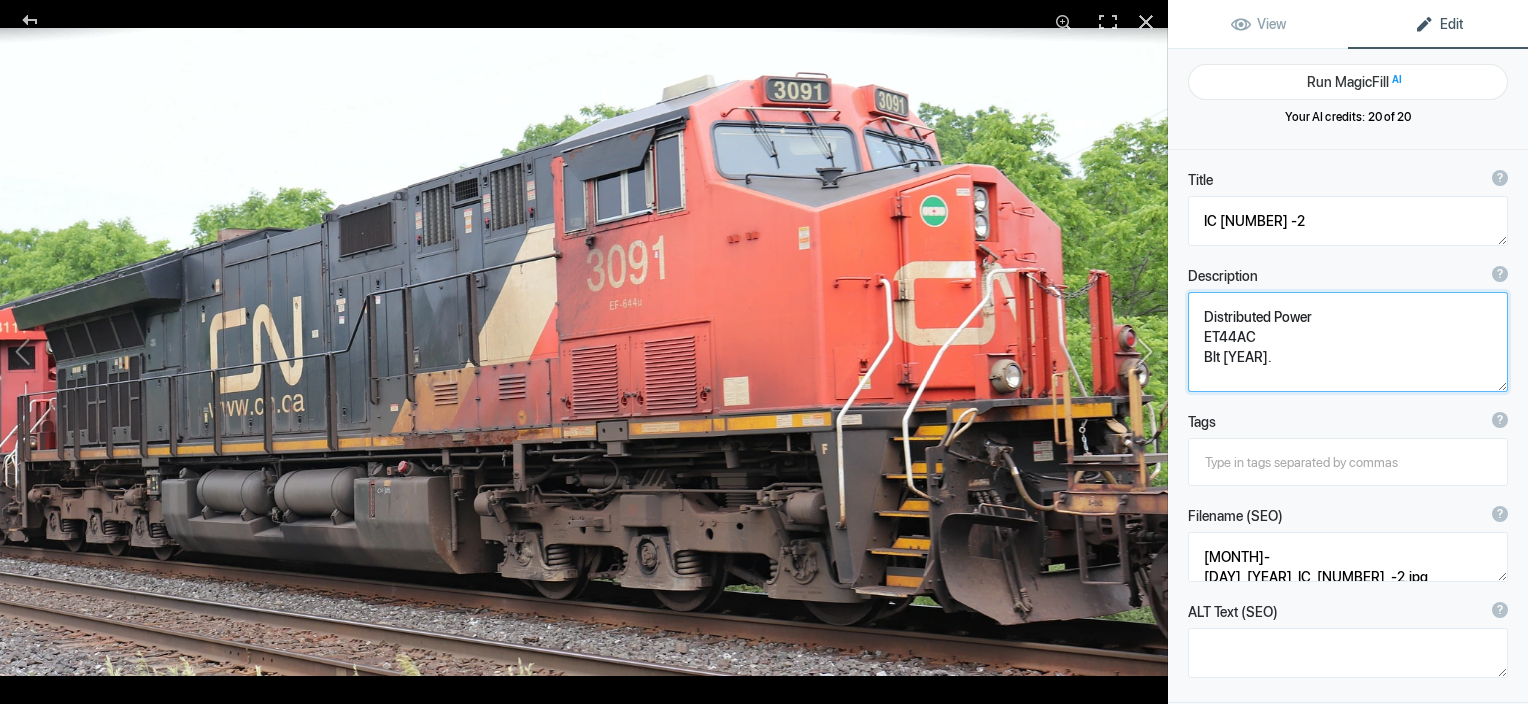 type on "-CN [NUMBER]" 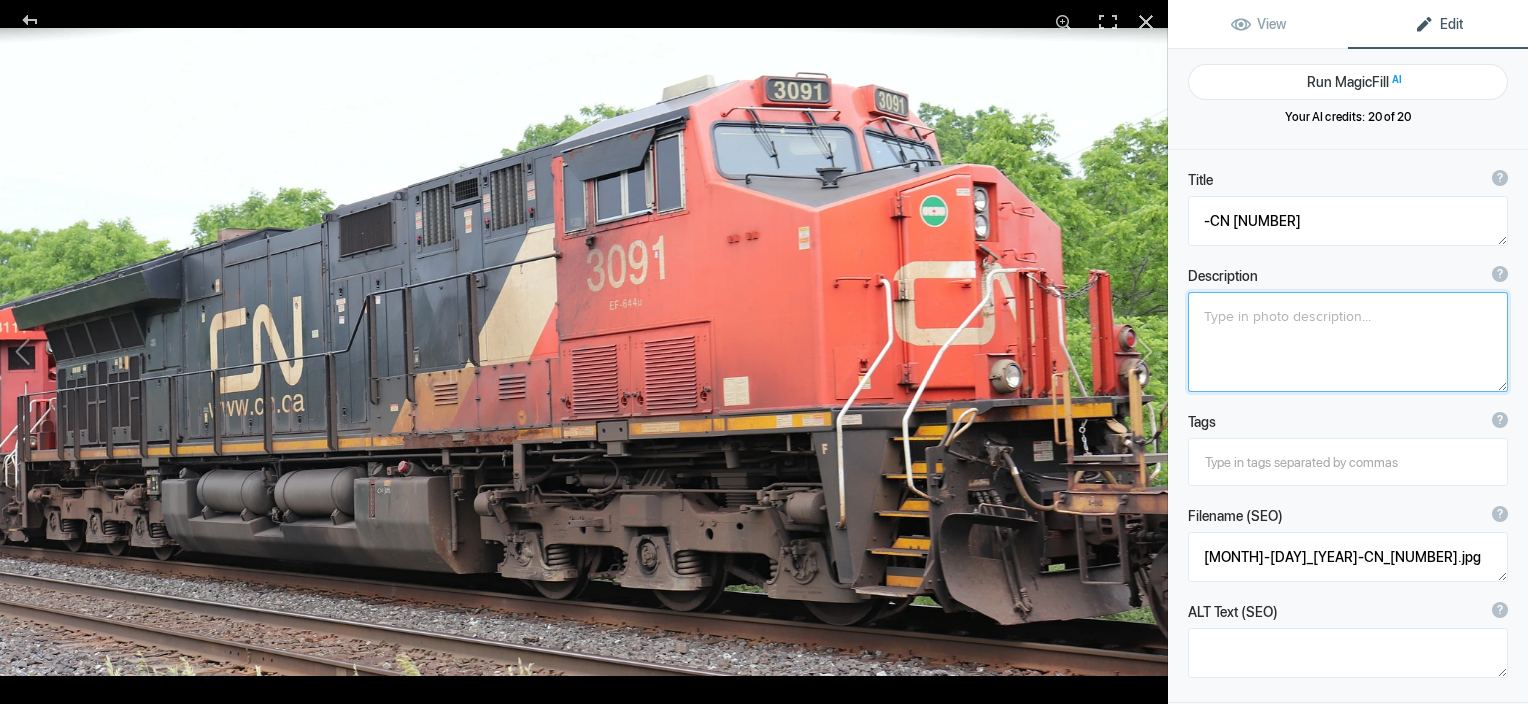 click 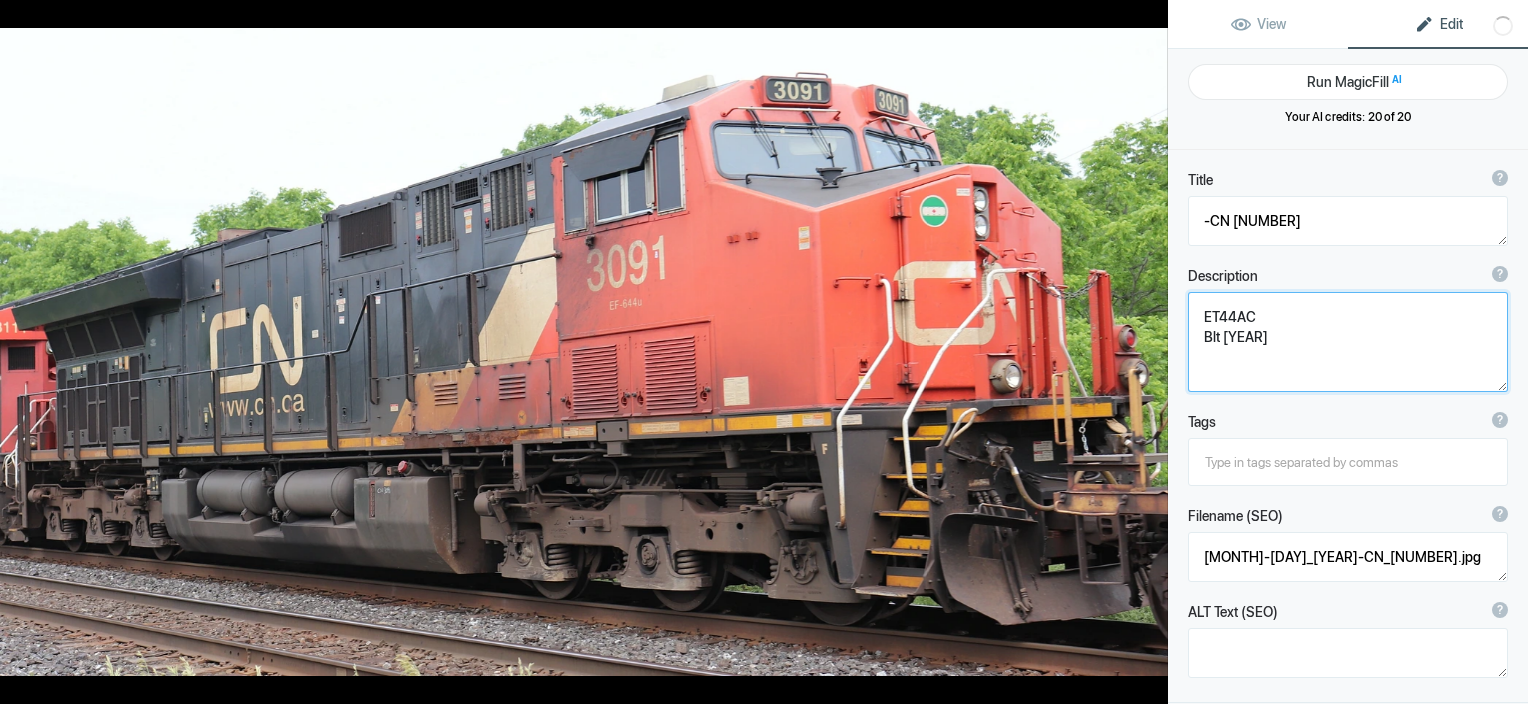 type on "ET44AC
Blt [YEAR]." 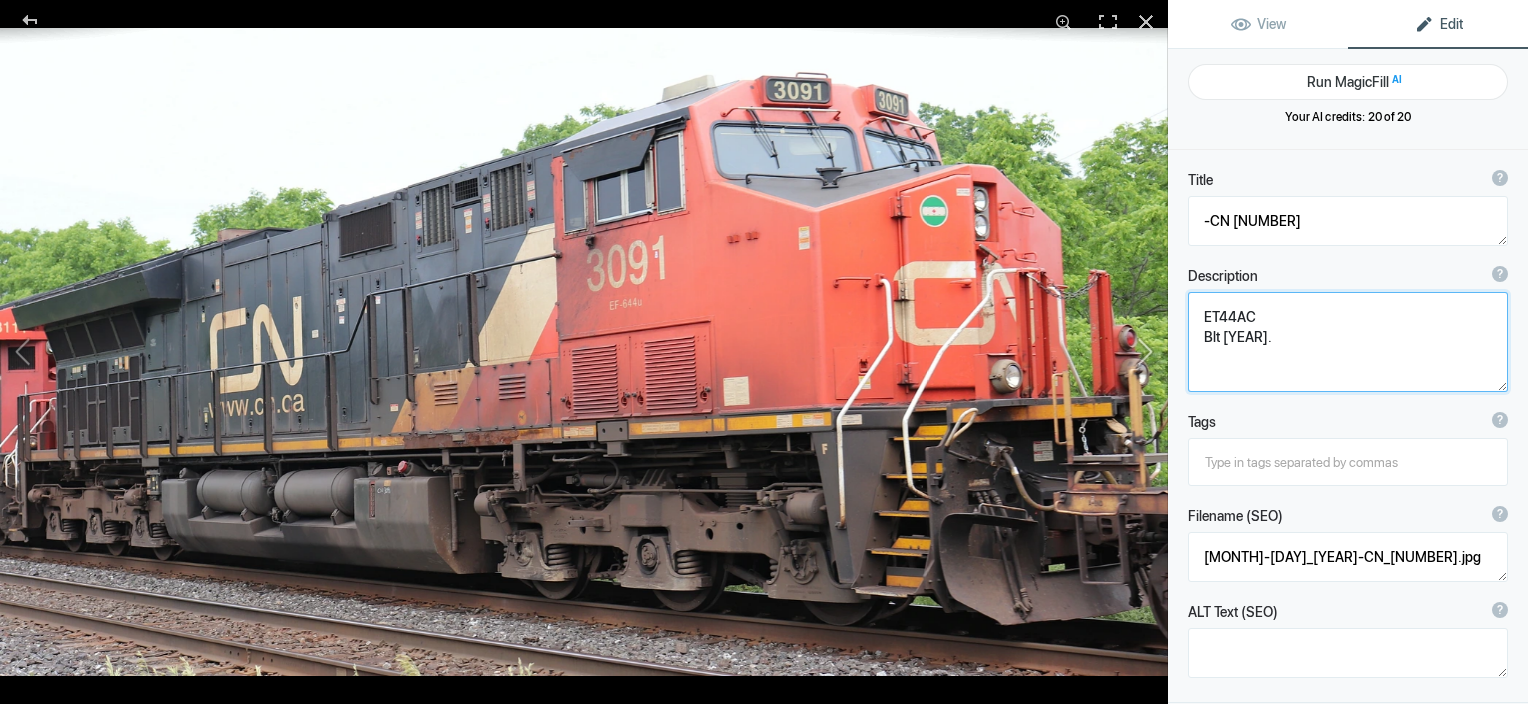 click 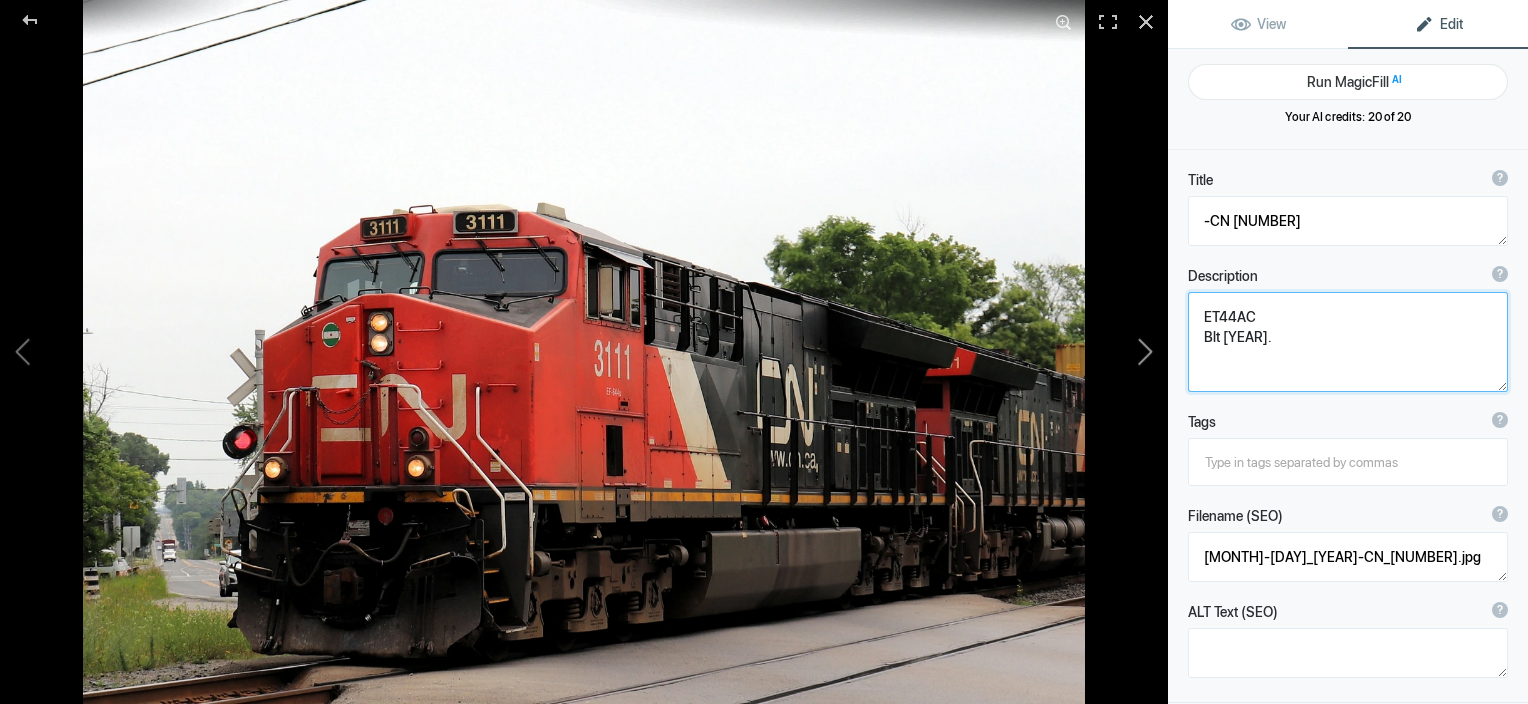 type on "CN [NUMBER]" 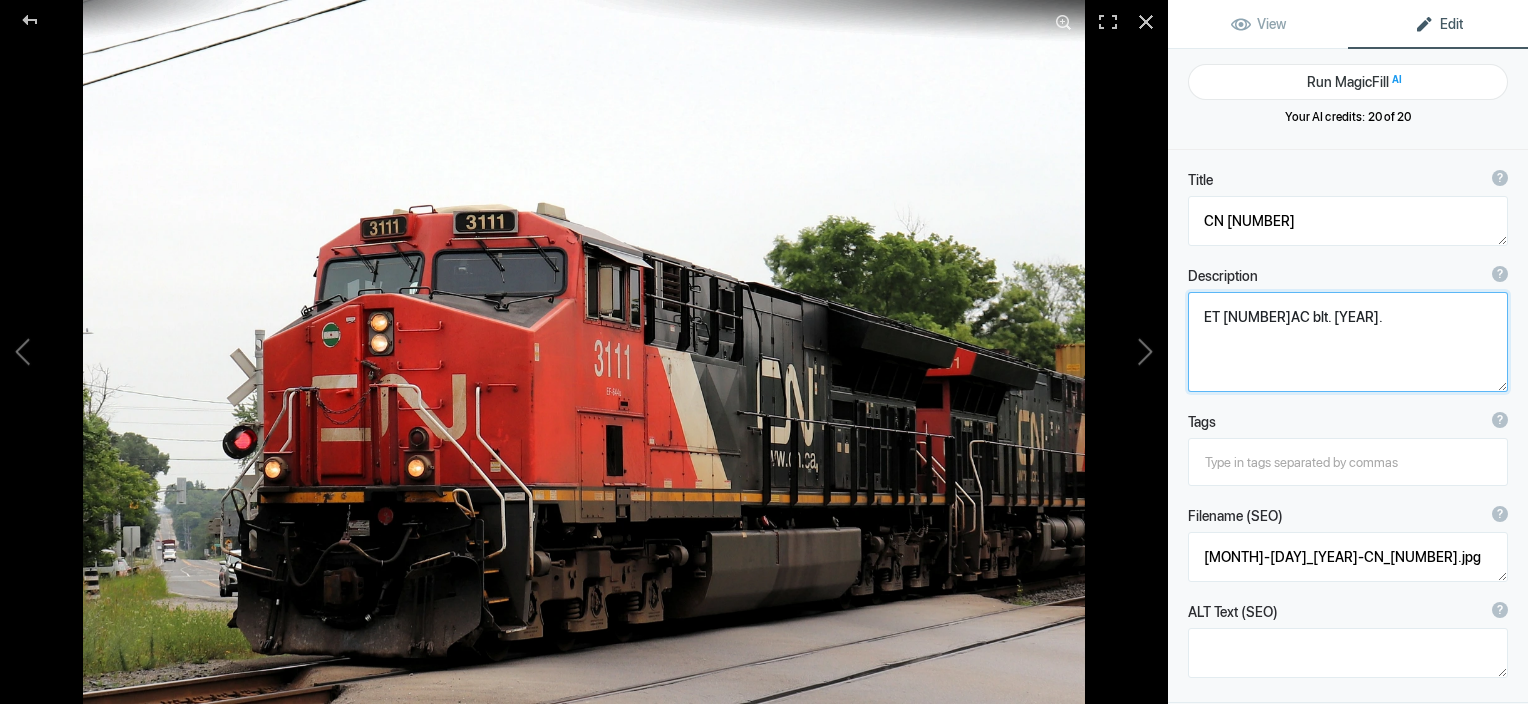 click 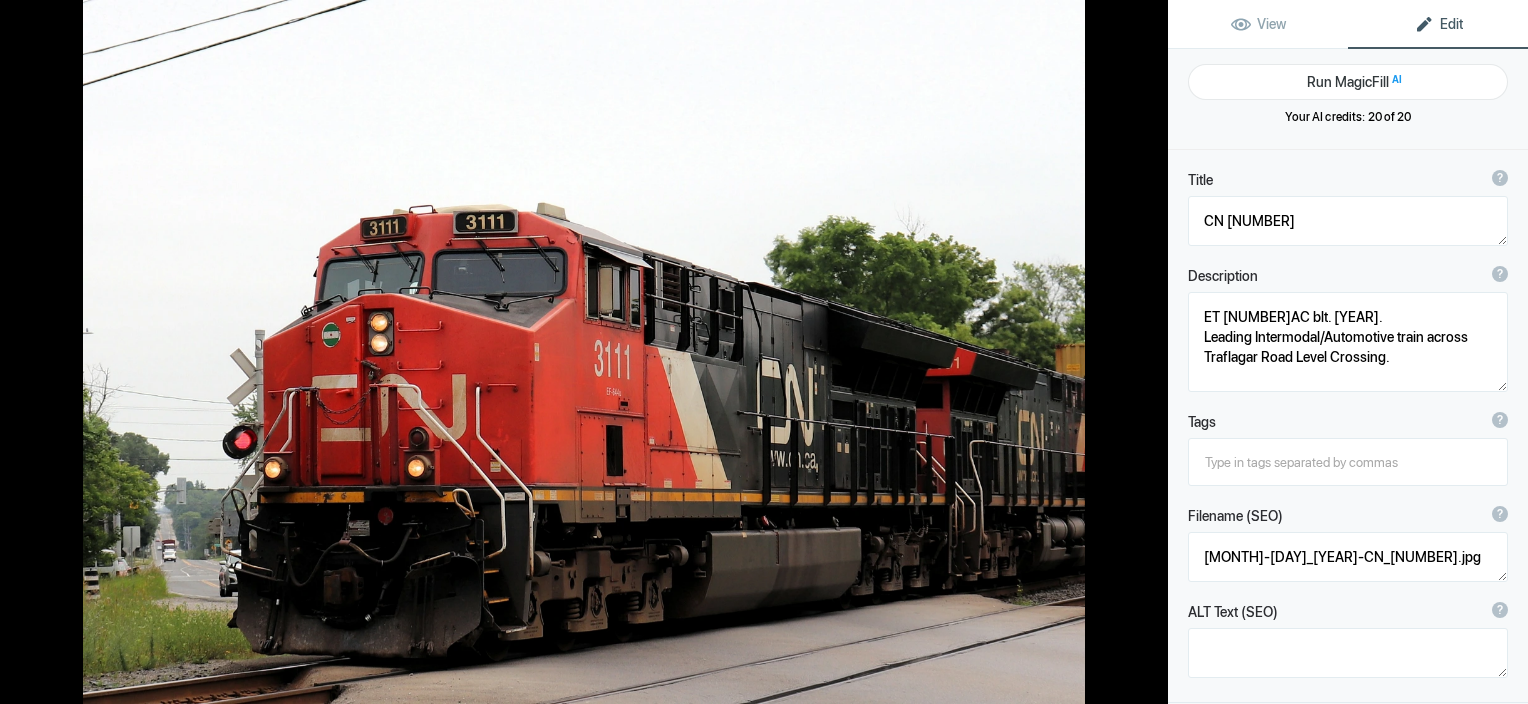 type on "ET [NUMBER]AC blt. [YEAR].
Leading Intermodal/Automotive train across Trafalgar Road Level Crossing." 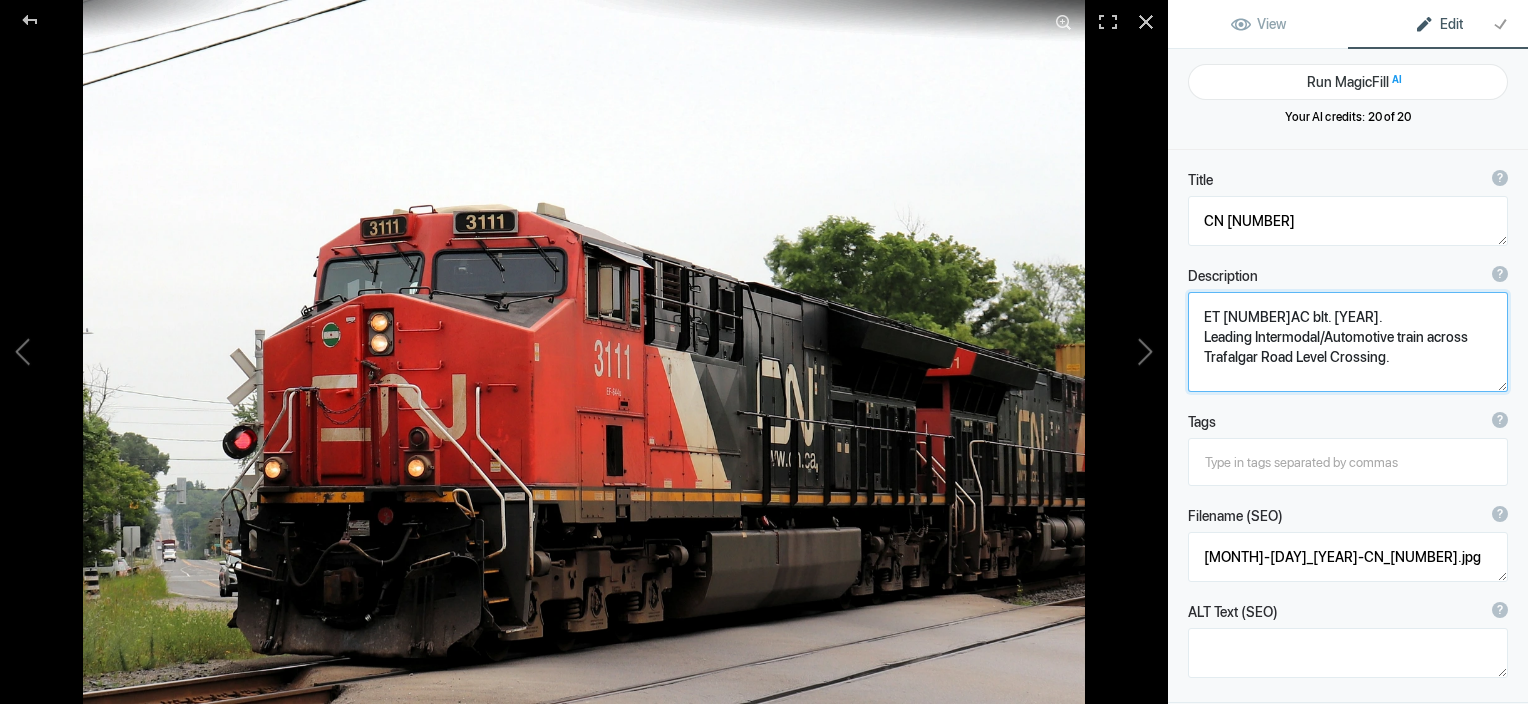 click 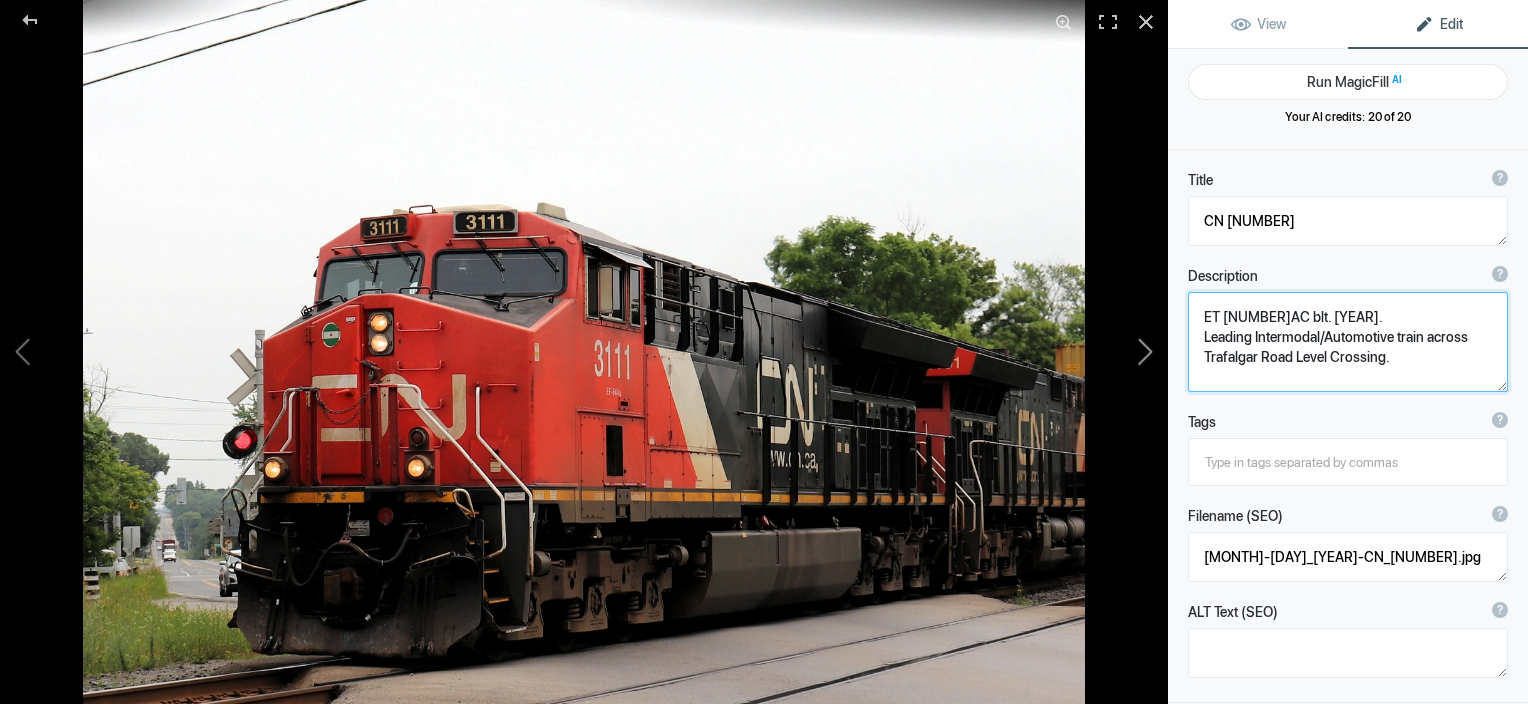 click 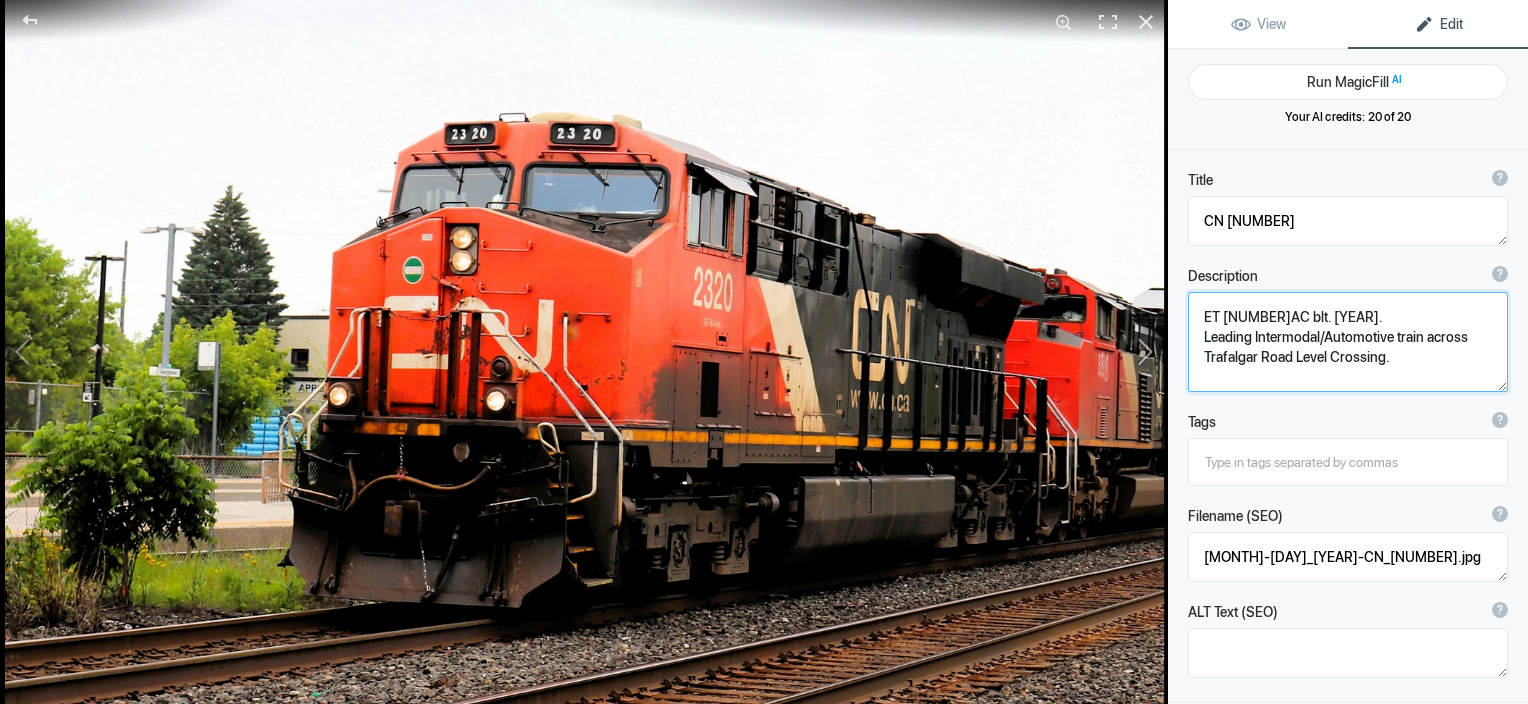 type on "CN2320" 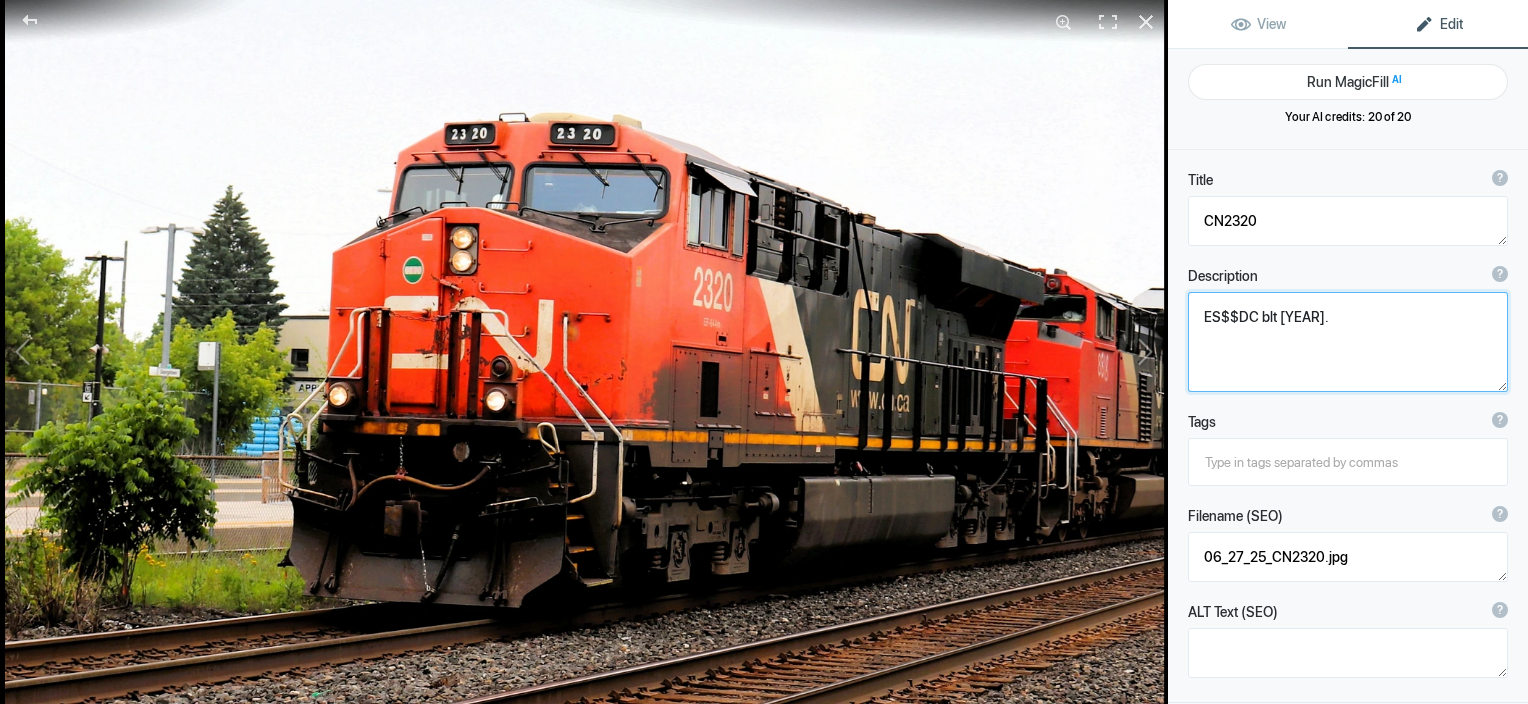 click 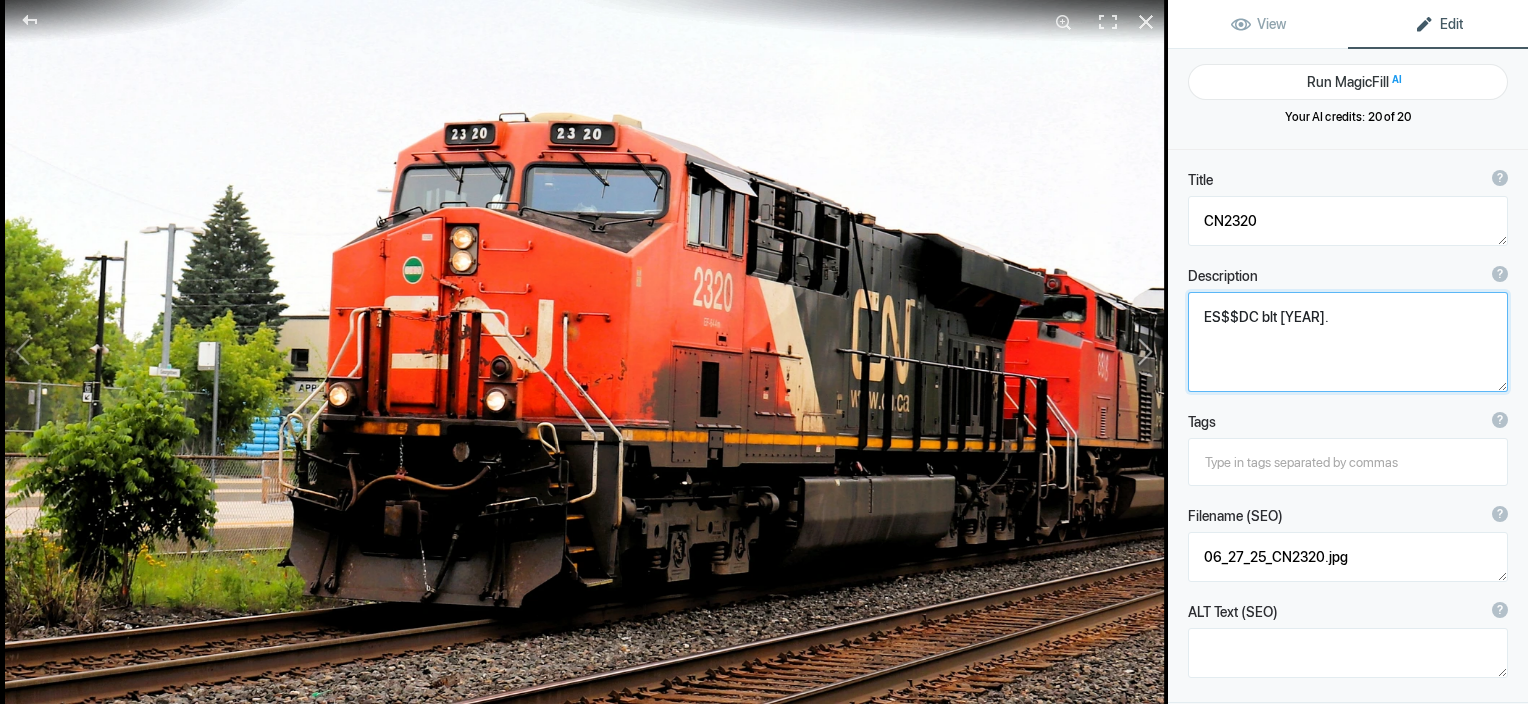 click 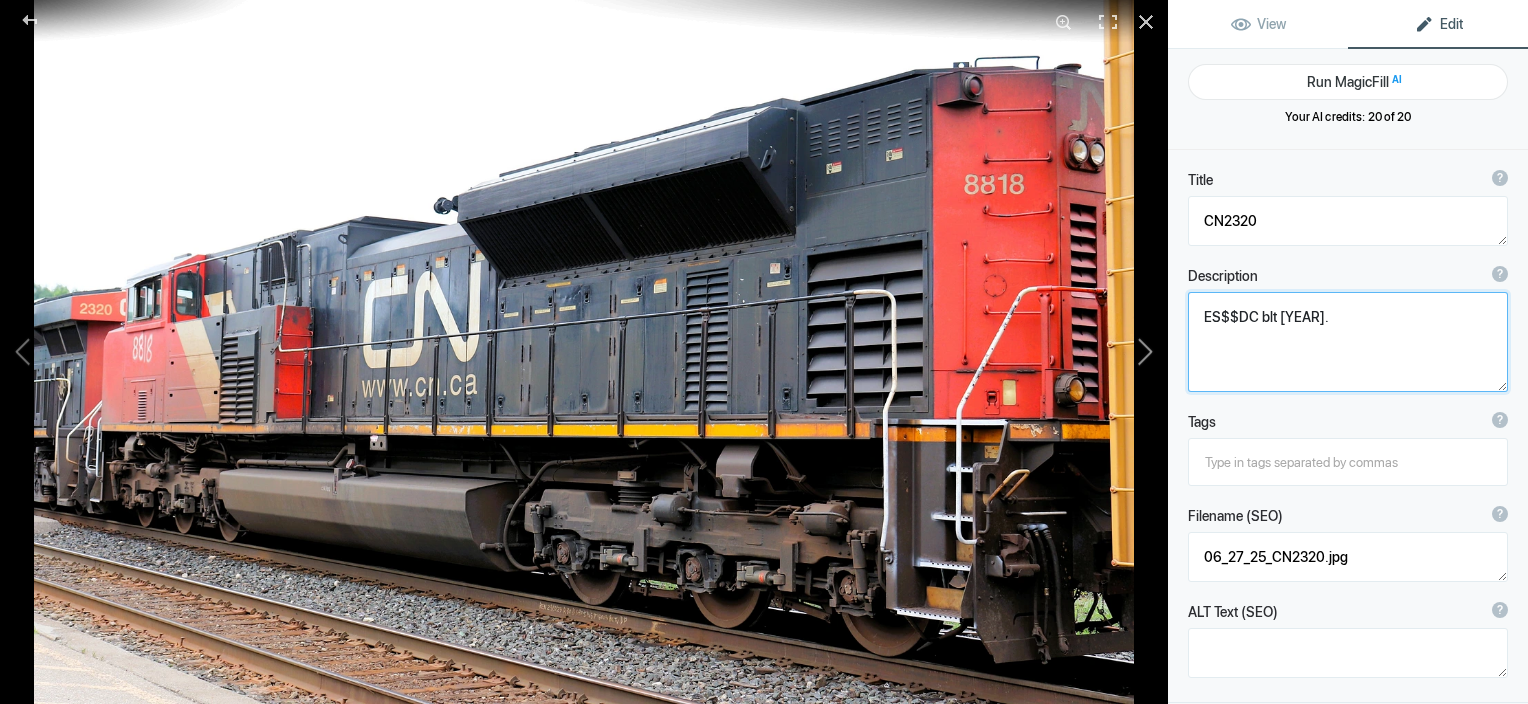 type on "CN 8818" 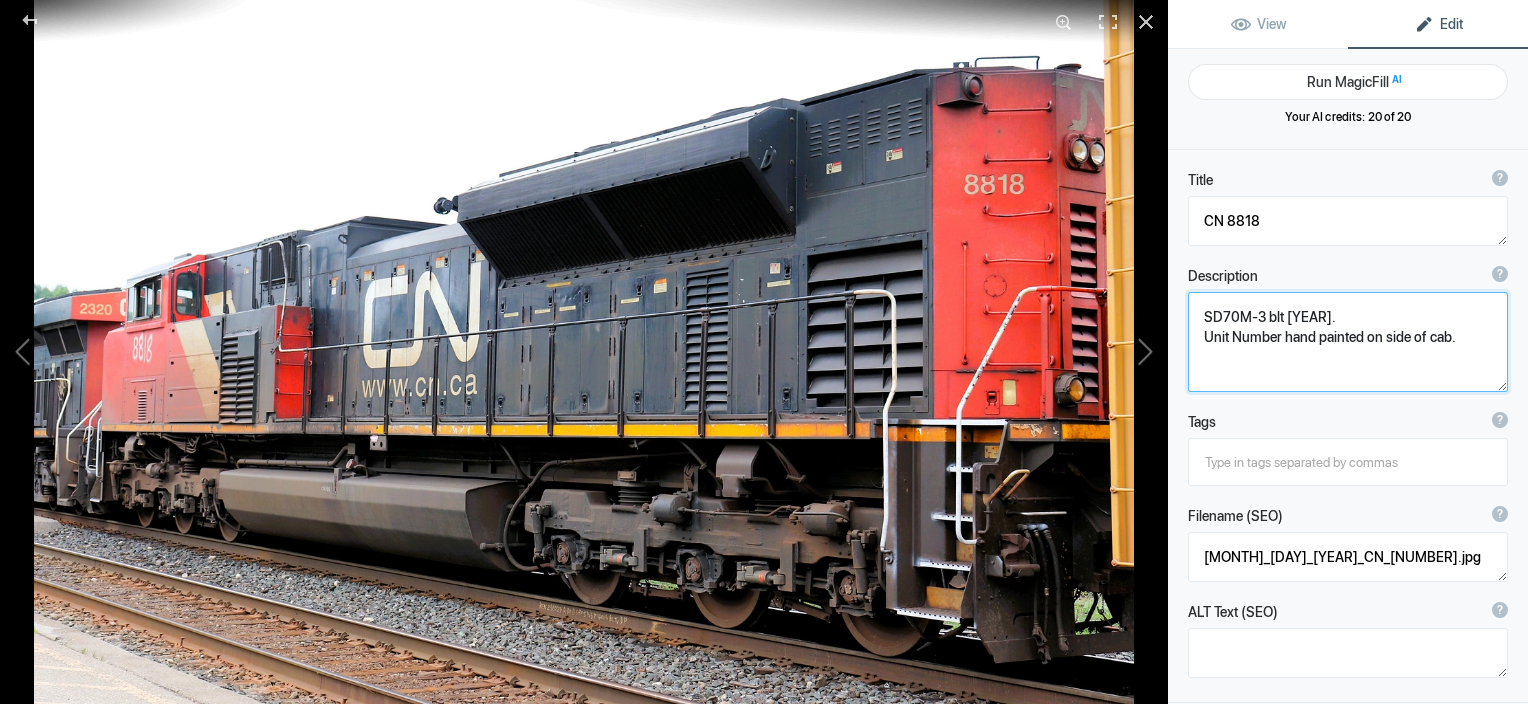 click 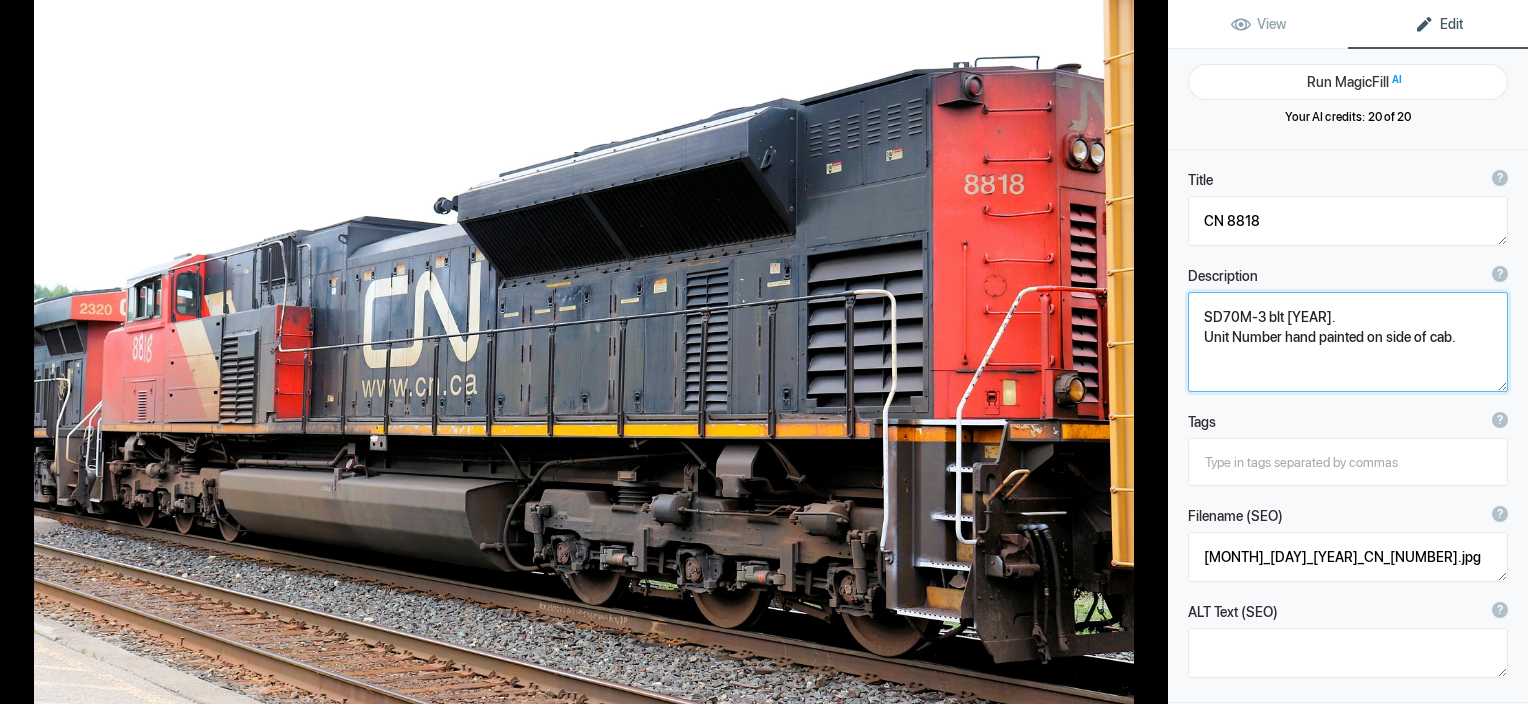 type on "SD70M-3 blt [YEAR].
Unit Number hand painted on side of cab." 